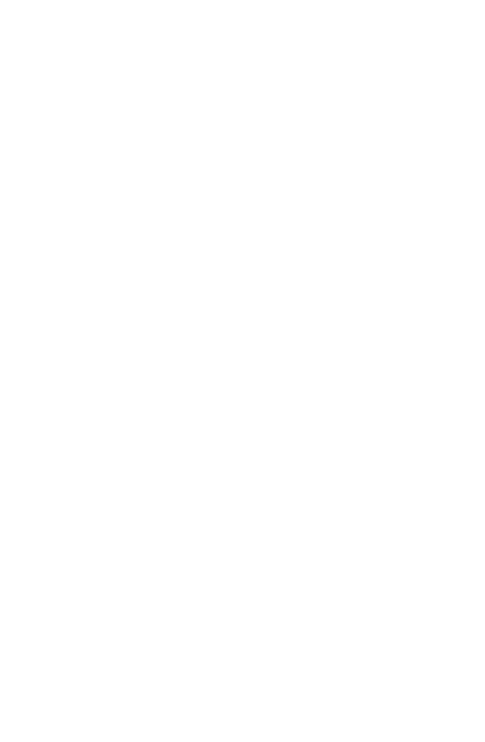 scroll, scrollTop: 0, scrollLeft: 0, axis: both 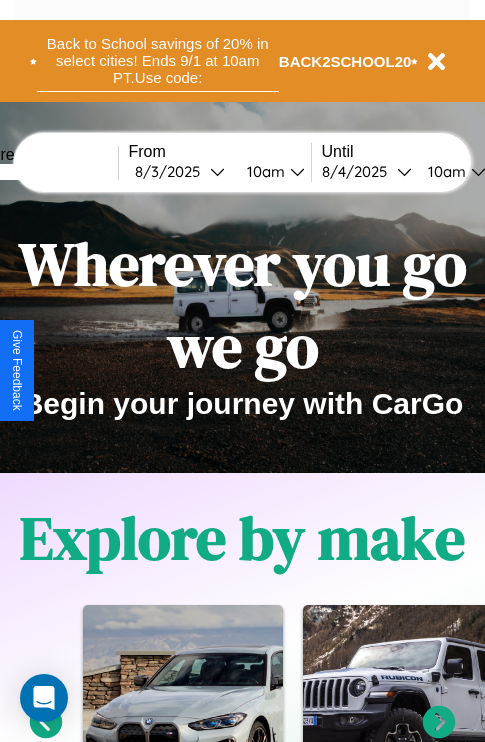 click on "Back to School savings of 20% in select cities! Ends 9/1 at 10am PT.  Use code:" at bounding box center [158, 61] 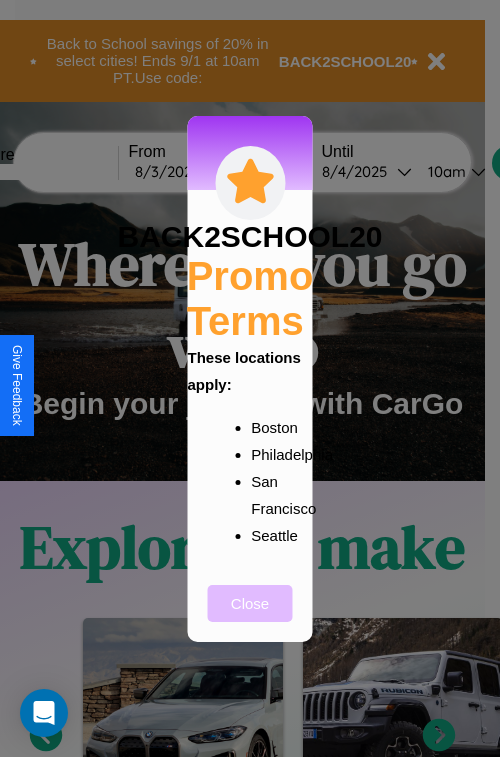 click on "Close" at bounding box center (250, 603) 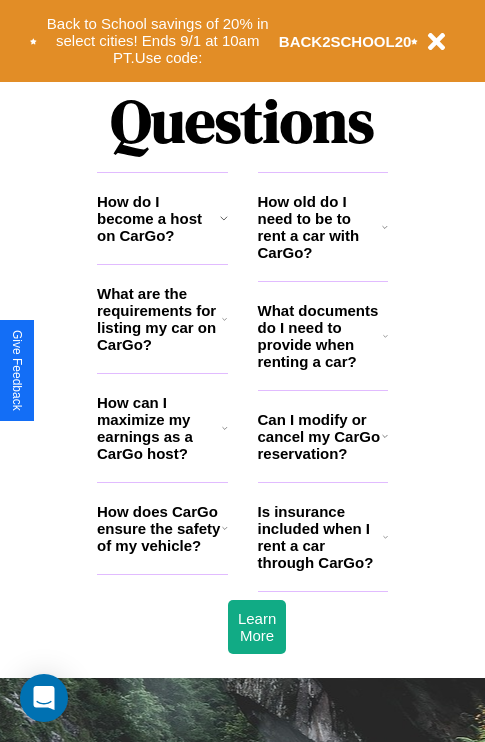 scroll, scrollTop: 2423, scrollLeft: 0, axis: vertical 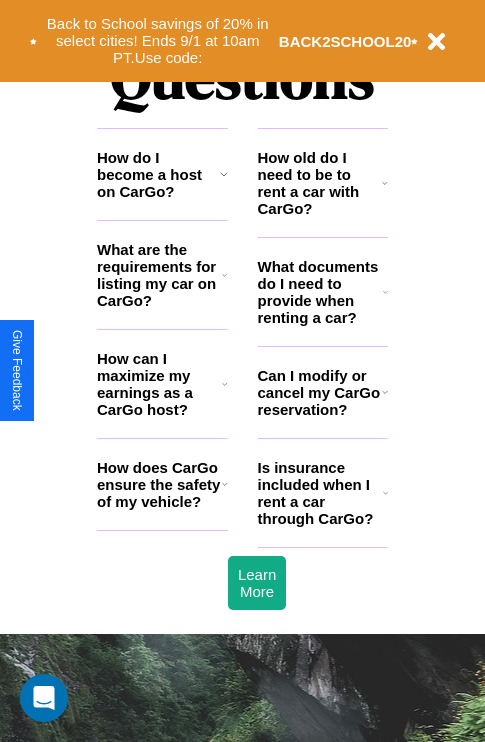 click on "How does CarGo ensure the safety of my vehicle?" at bounding box center [159, 484] 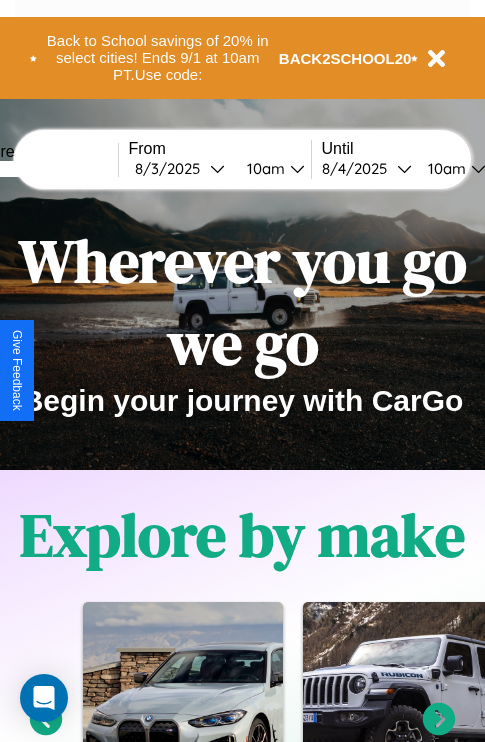 scroll, scrollTop: 0, scrollLeft: 0, axis: both 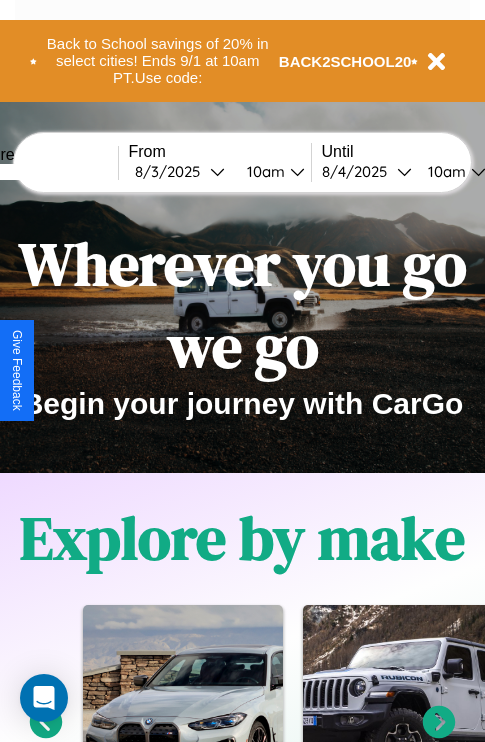 click at bounding box center [43, 172] 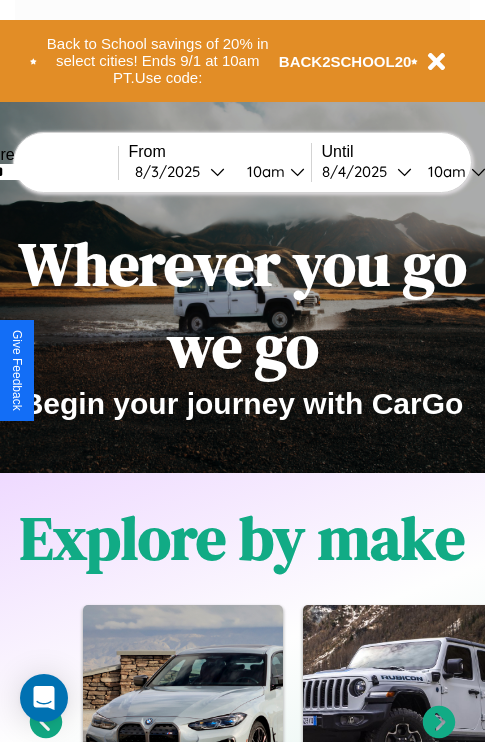 type on "******" 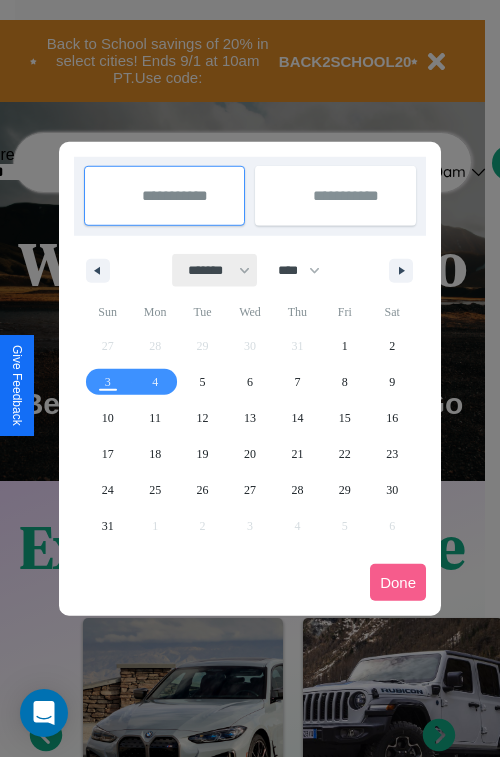 click on "******* ******** ***** ***** *** **** **** ****** ********* ******* ******** ********" at bounding box center [215, 270] 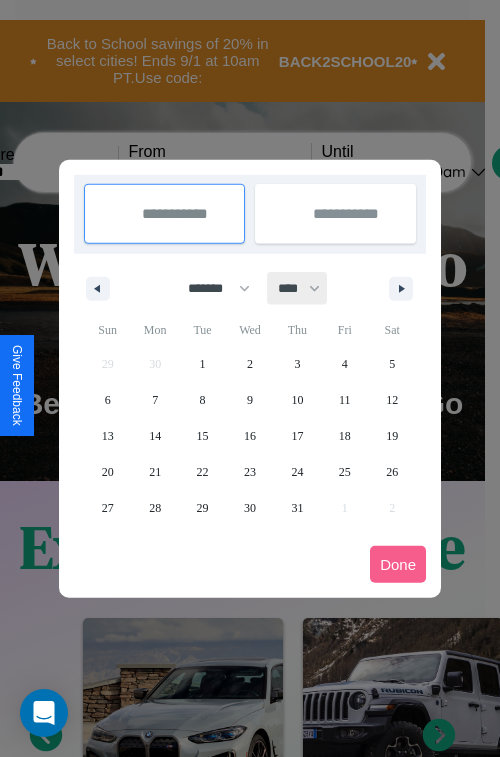 click on "**** **** **** **** **** **** **** **** **** **** **** **** **** **** **** **** **** **** **** **** **** **** **** **** **** **** **** **** **** **** **** **** **** **** **** **** **** **** **** **** **** **** **** **** **** **** **** **** **** **** **** **** **** **** **** **** **** **** **** **** **** **** **** **** **** **** **** **** **** **** **** **** **** **** **** **** **** **** **** **** **** **** **** **** **** **** **** **** **** **** **** **** **** **** **** **** **** **** **** **** **** **** **** **** **** **** **** **** **** **** **** **** **** **** **** **** **** **** **** **** ****" at bounding box center (298, 288) 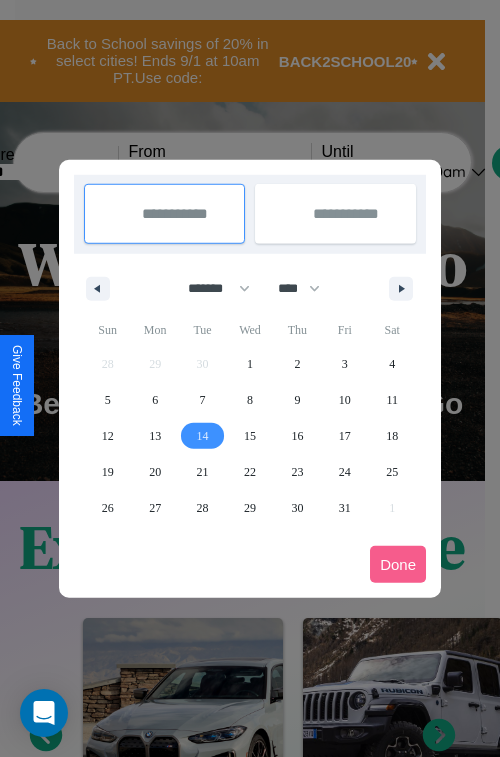 click on "14" at bounding box center [203, 436] 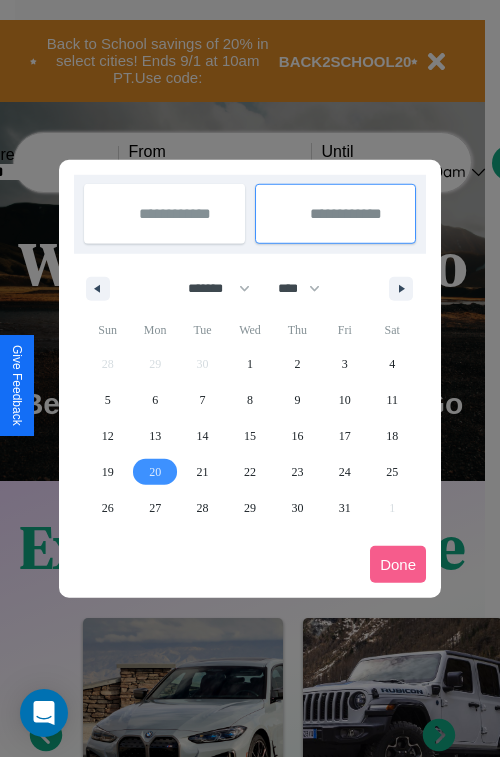 click on "20" at bounding box center [155, 472] 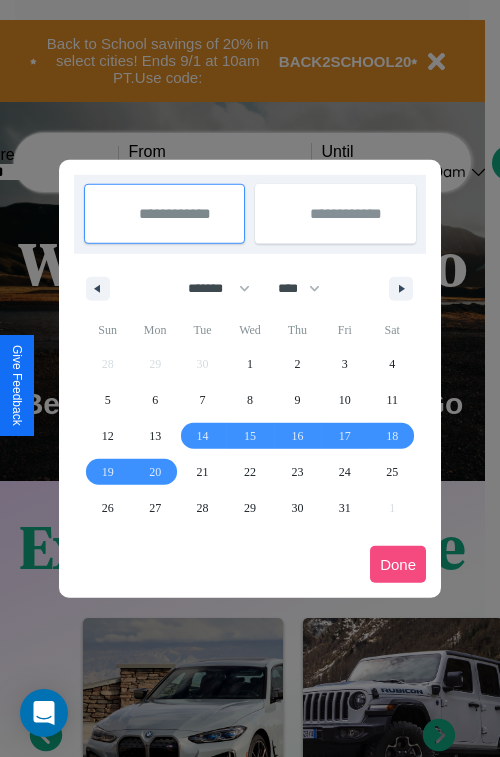 click on "Done" at bounding box center (398, 564) 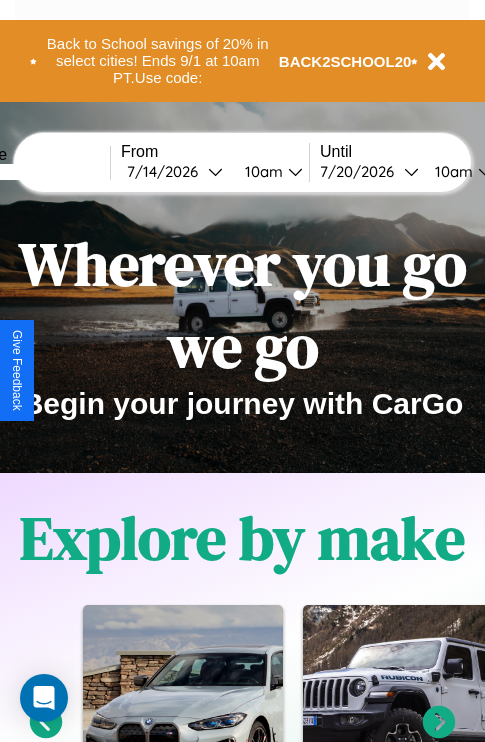 scroll, scrollTop: 0, scrollLeft: 75, axis: horizontal 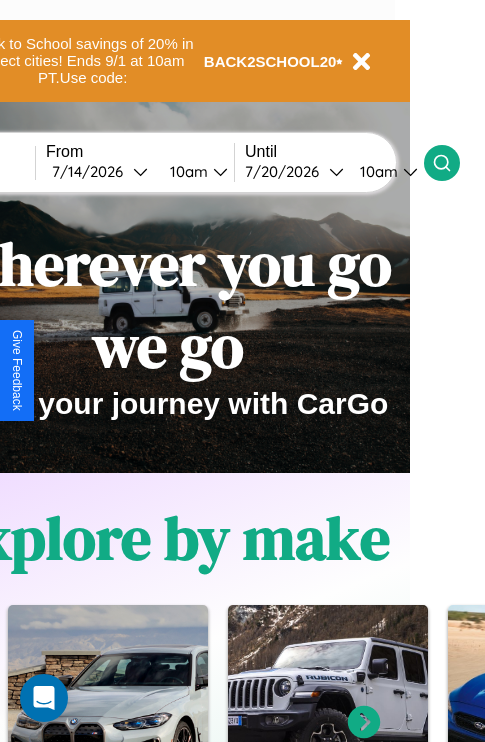 click 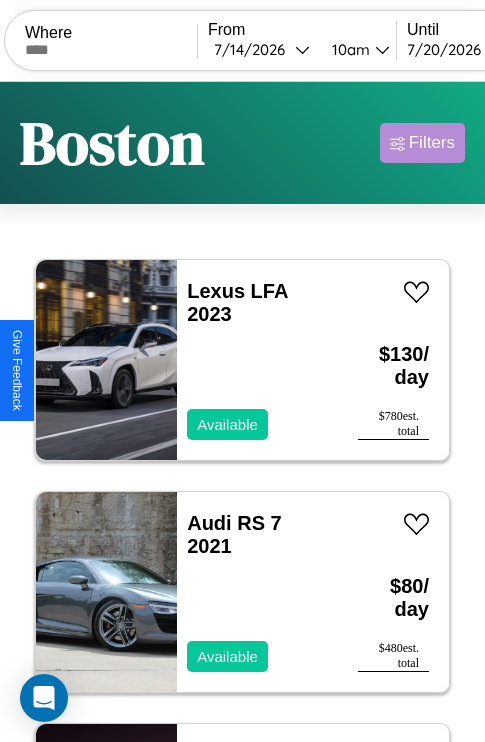 click on "Filters" at bounding box center [432, 143] 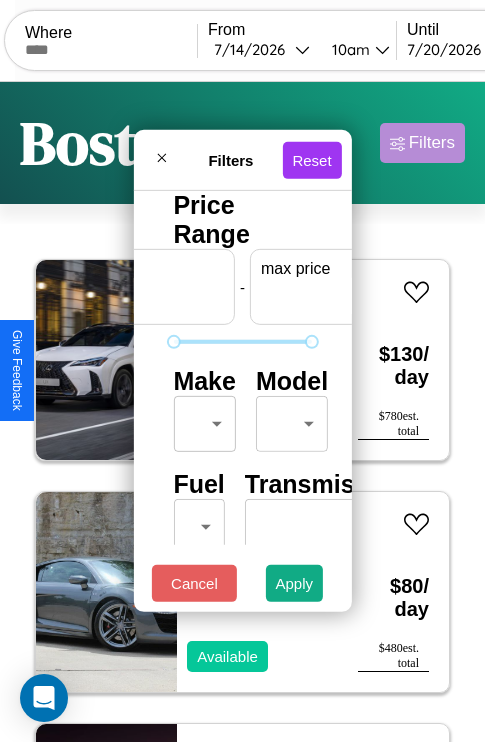 scroll, scrollTop: 0, scrollLeft: 124, axis: horizontal 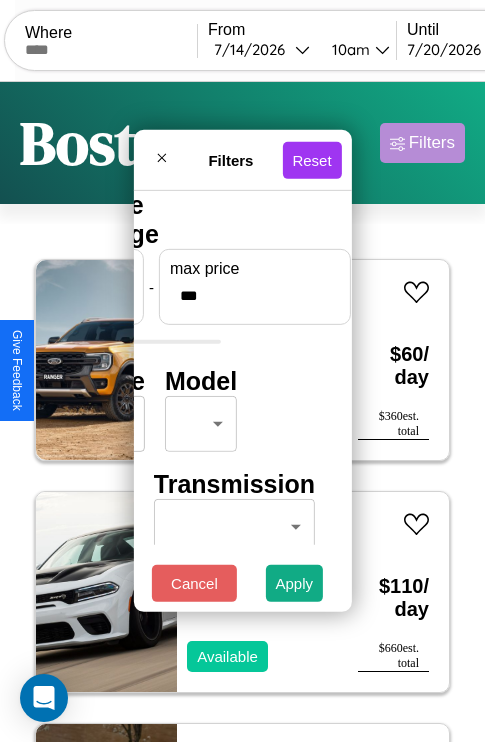 type on "***" 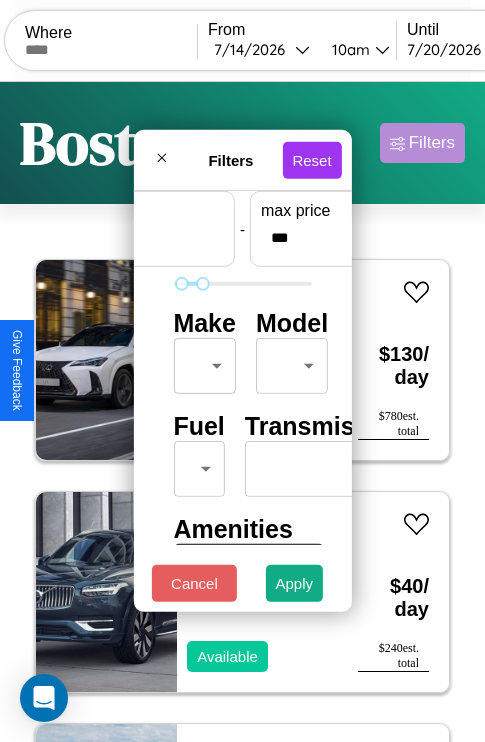 scroll, scrollTop: 59, scrollLeft: 0, axis: vertical 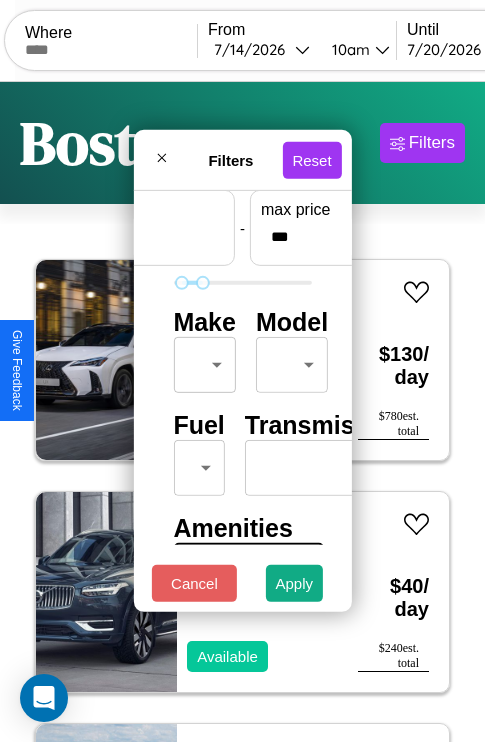 type on "**" 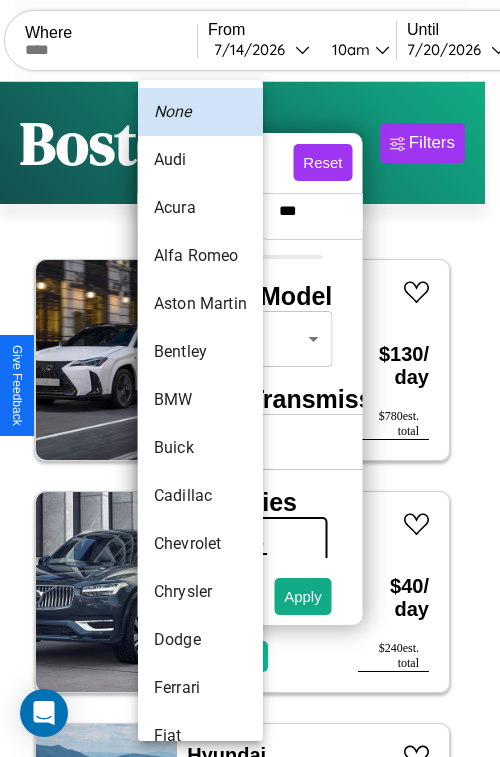 click on "BMW" at bounding box center (200, 400) 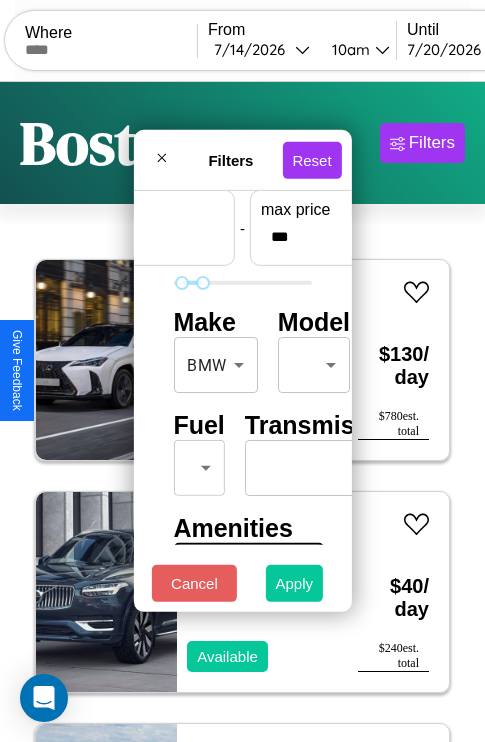 click on "Apply" at bounding box center (295, 583) 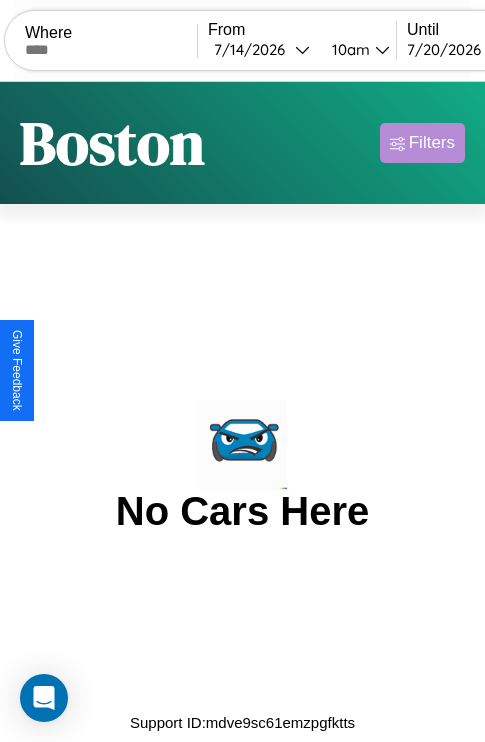 click on "Filters" at bounding box center [432, 143] 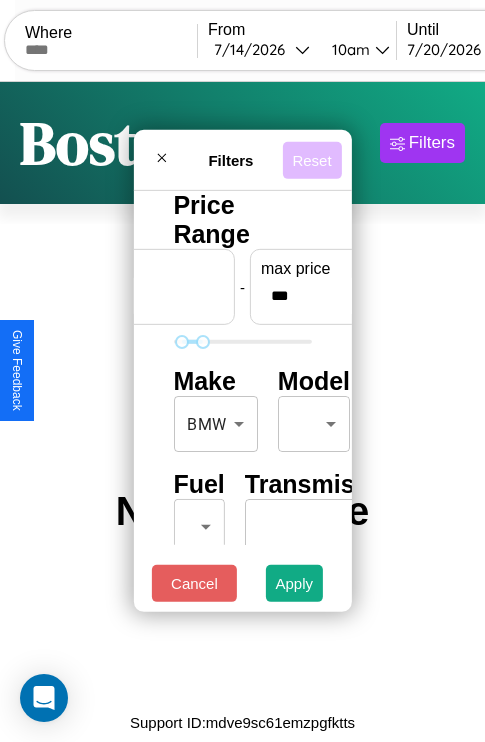 click on "Reset" at bounding box center [311, 159] 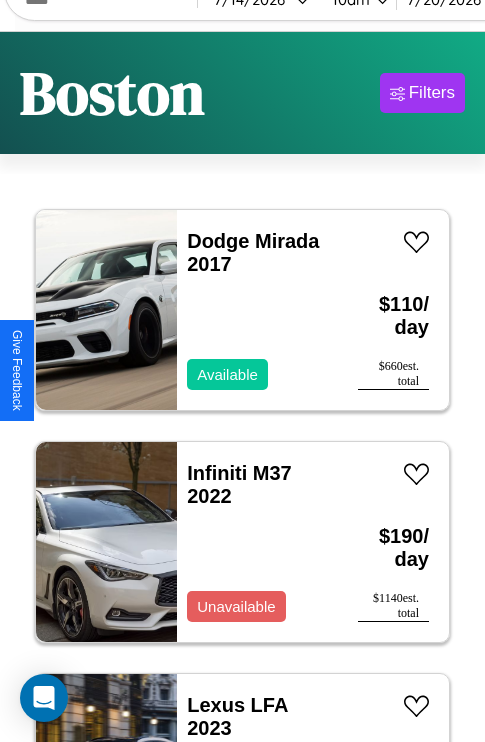 scroll, scrollTop: 95, scrollLeft: 0, axis: vertical 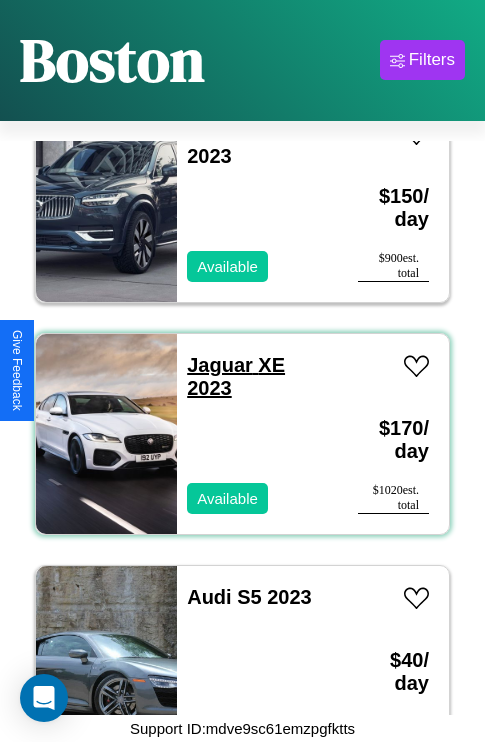 click on "Jaguar   XE   2023" at bounding box center [236, 376] 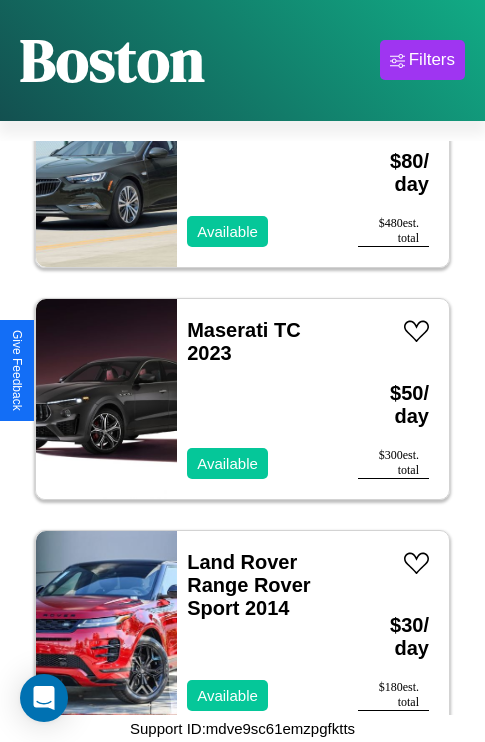 scroll, scrollTop: 6339, scrollLeft: 0, axis: vertical 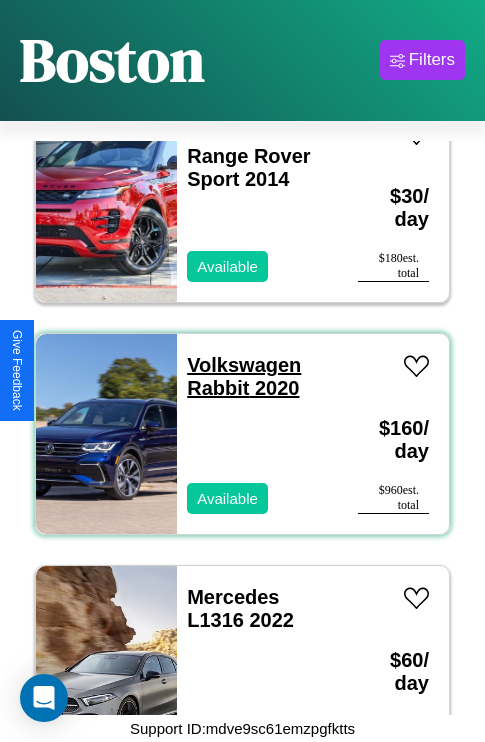click on "Volkswagen   Rabbit   2020" at bounding box center (244, 376) 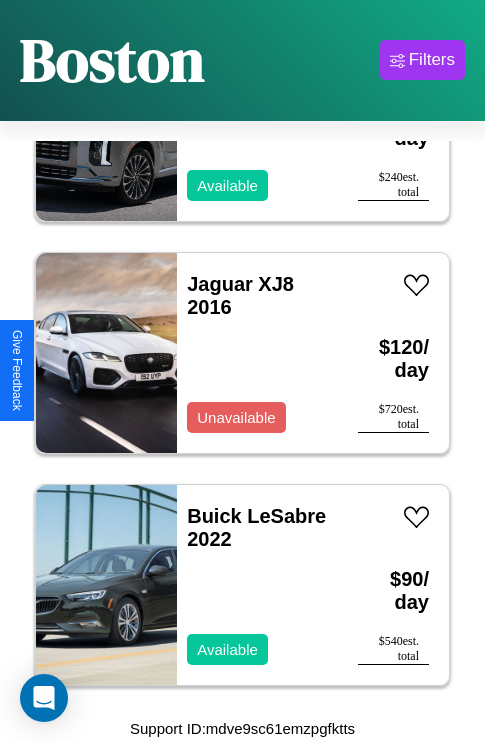 scroll, scrollTop: 771, scrollLeft: 0, axis: vertical 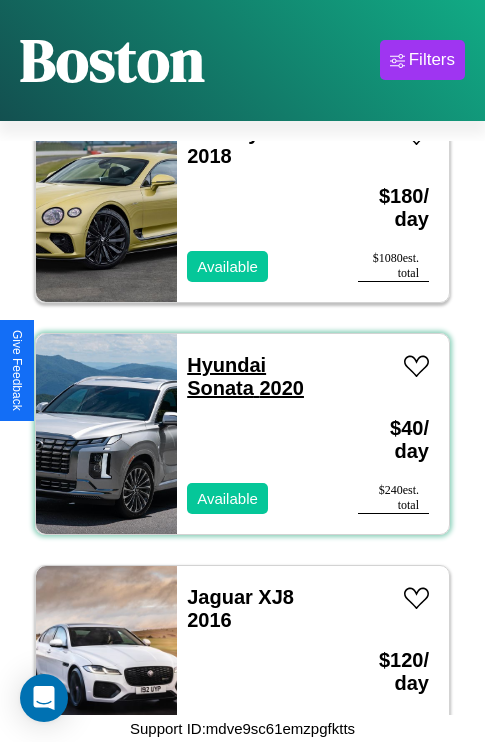 click on "Hyundai   Sonata   2020" at bounding box center [245, 376] 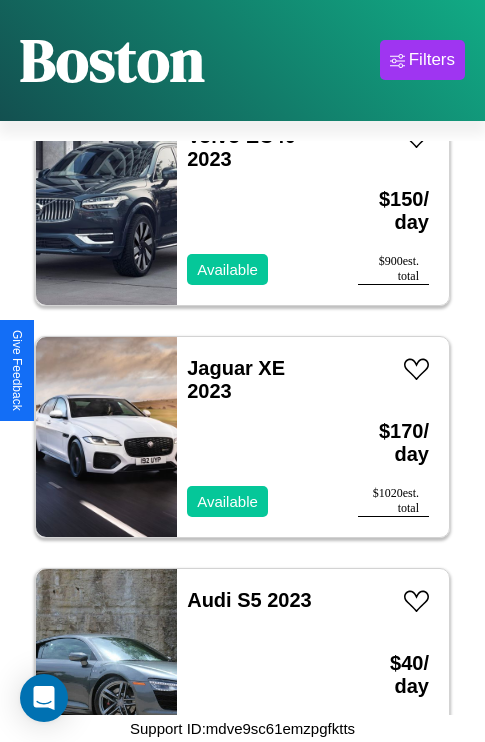 scroll, scrollTop: 3323, scrollLeft: 0, axis: vertical 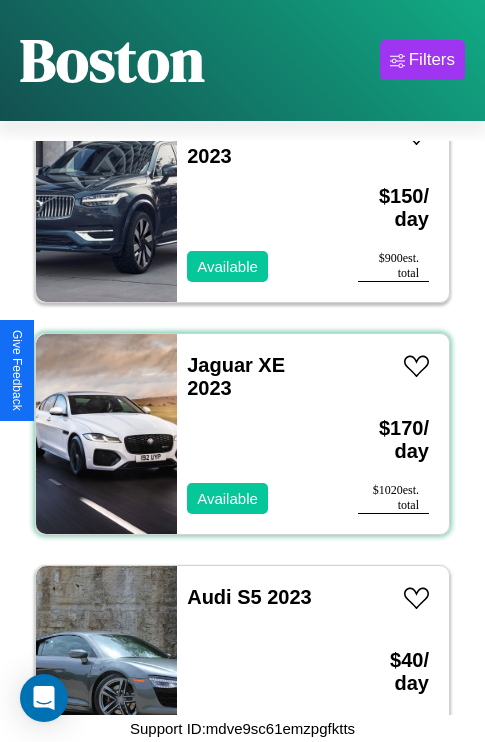 click on "Jaguar   XE   2023 Available" at bounding box center (257, 434) 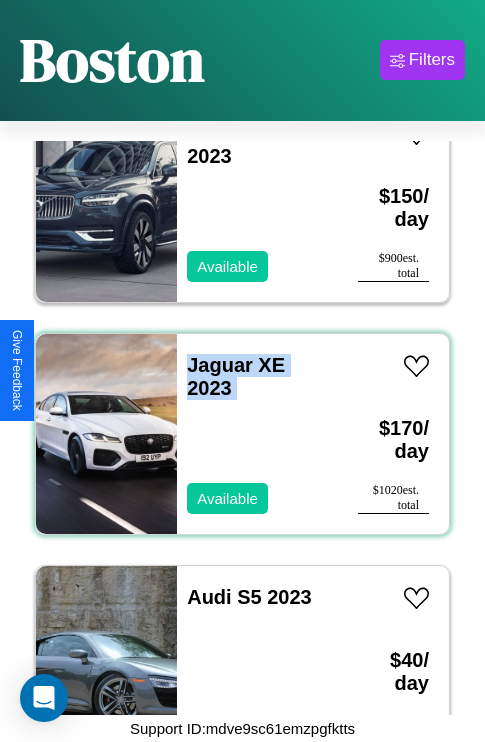 click on "Jaguar   XE   2023 Available" at bounding box center [257, 434] 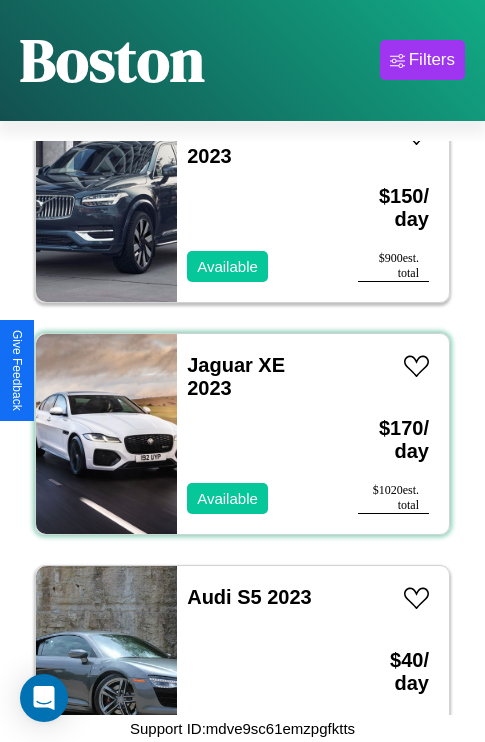 click on "Jaguar   XE   2023 Available" at bounding box center (257, 434) 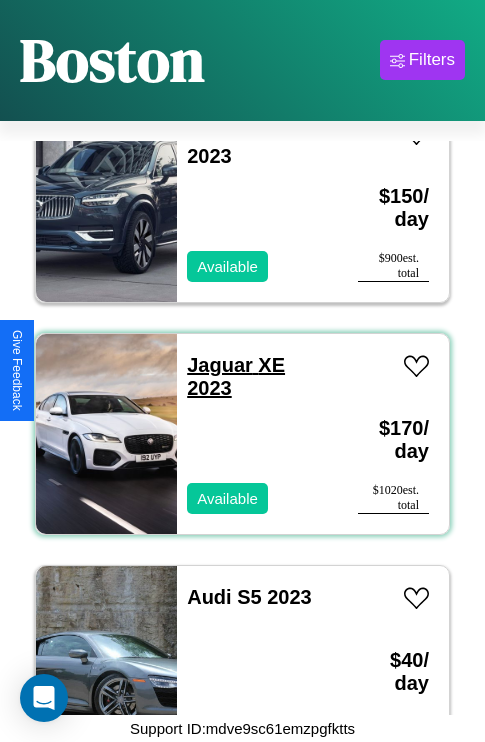 click on "Jaguar   XE   2023" at bounding box center (236, 376) 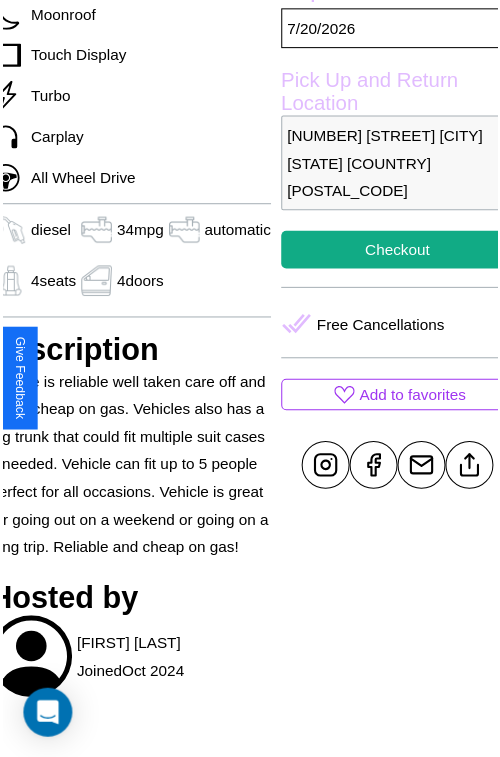 scroll, scrollTop: 668, scrollLeft: 88, axis: both 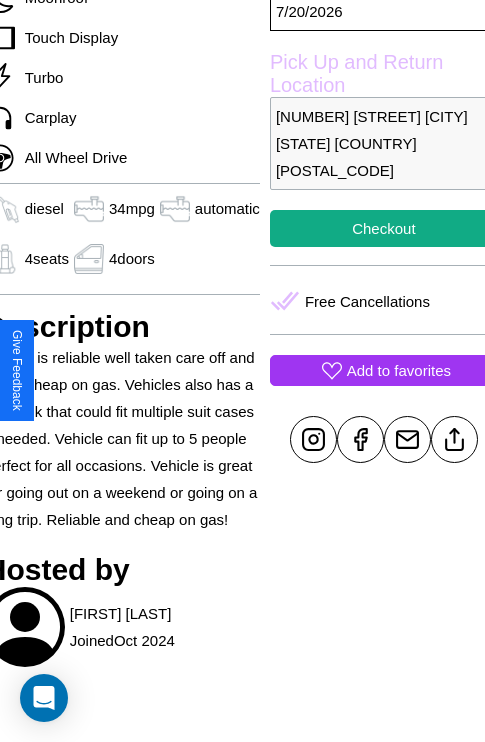 click on "Add to favorites" at bounding box center (399, 370) 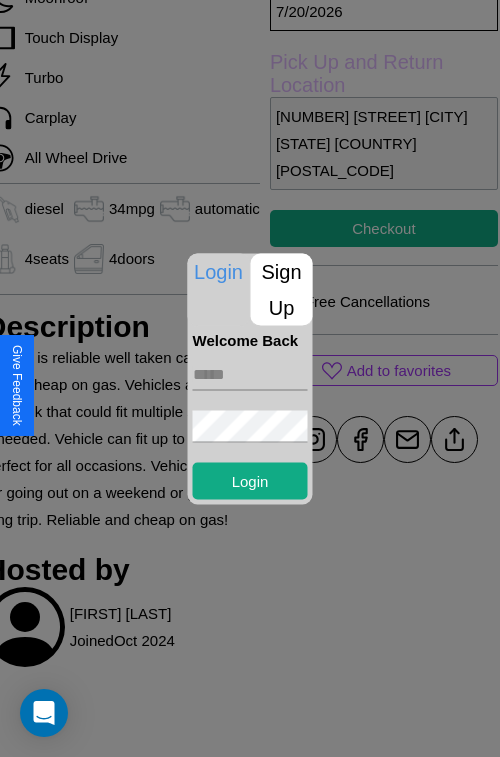 click on "Sign Up" at bounding box center [282, 289] 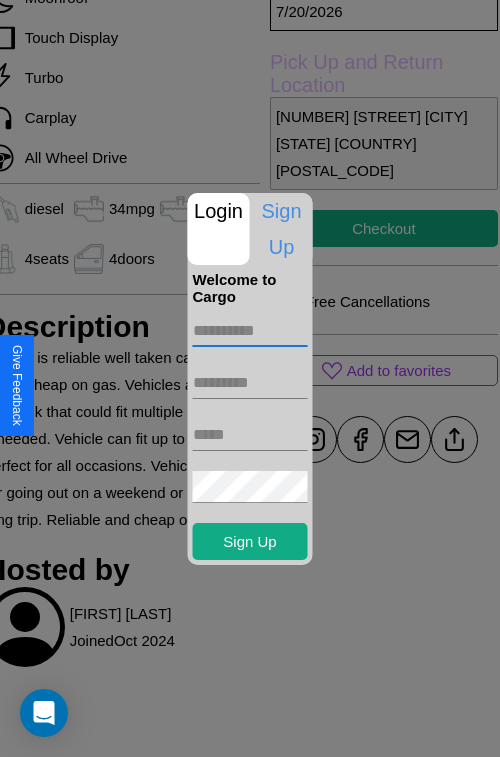 click at bounding box center [250, 331] 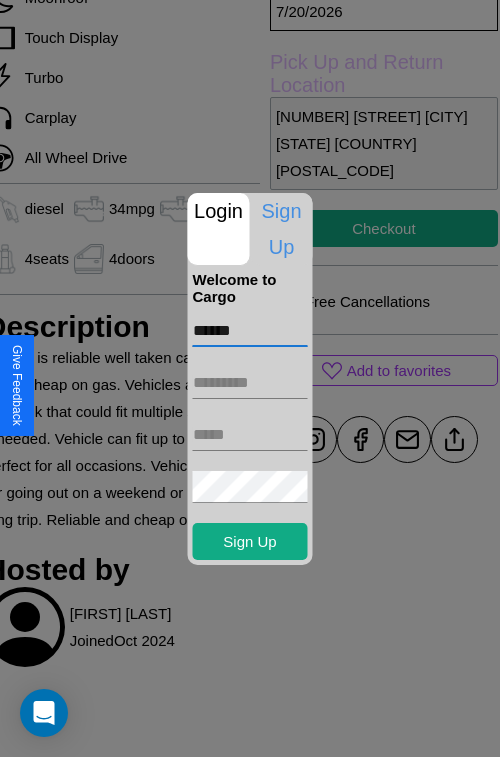 type on "******" 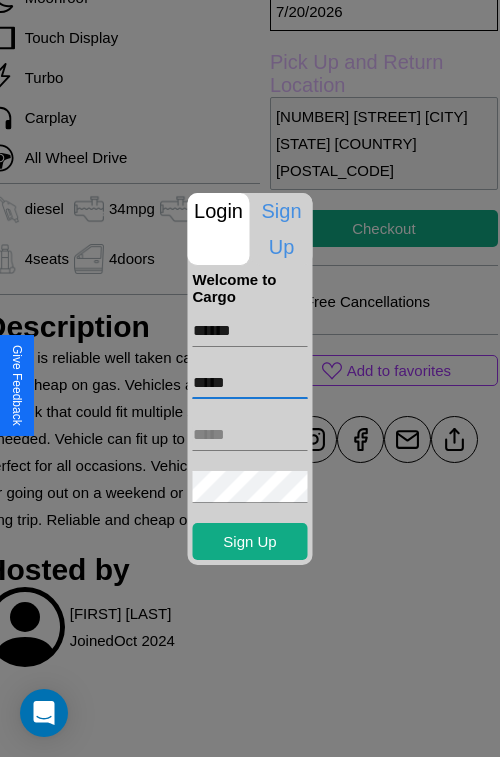 type on "*****" 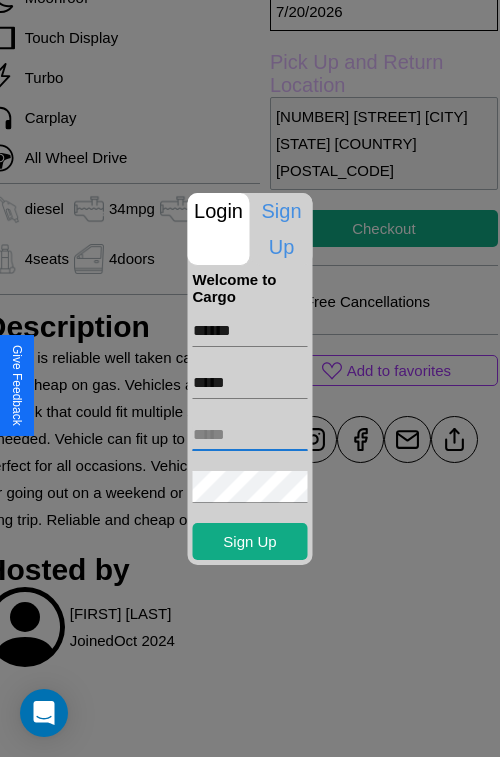 click at bounding box center (250, 435) 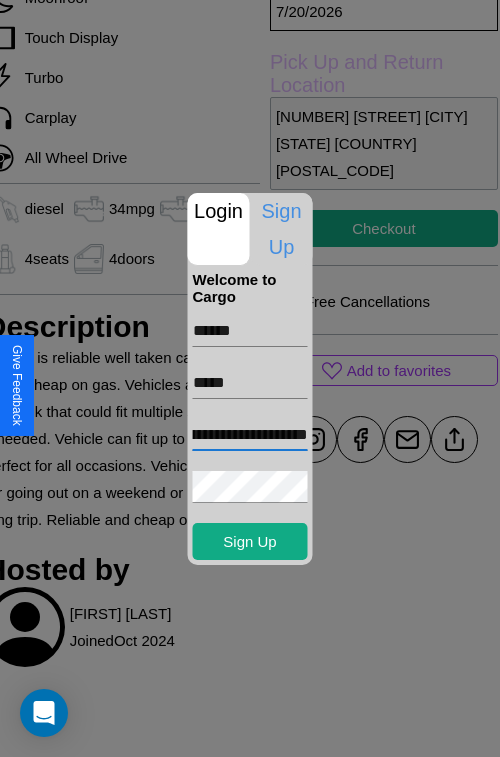 scroll, scrollTop: 0, scrollLeft: 72, axis: horizontal 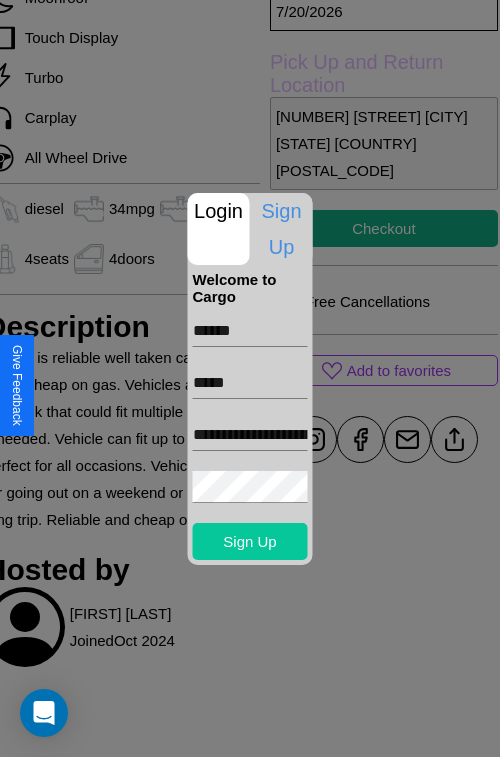 click on "Sign Up" at bounding box center [250, 541] 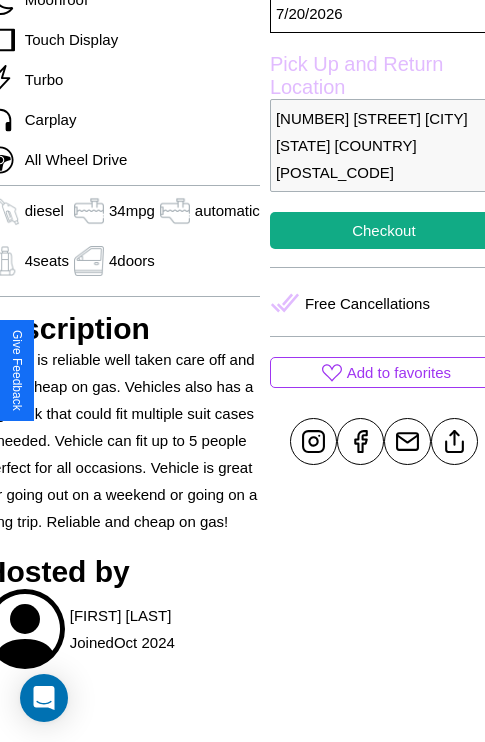 scroll, scrollTop: 526, scrollLeft: 88, axis: both 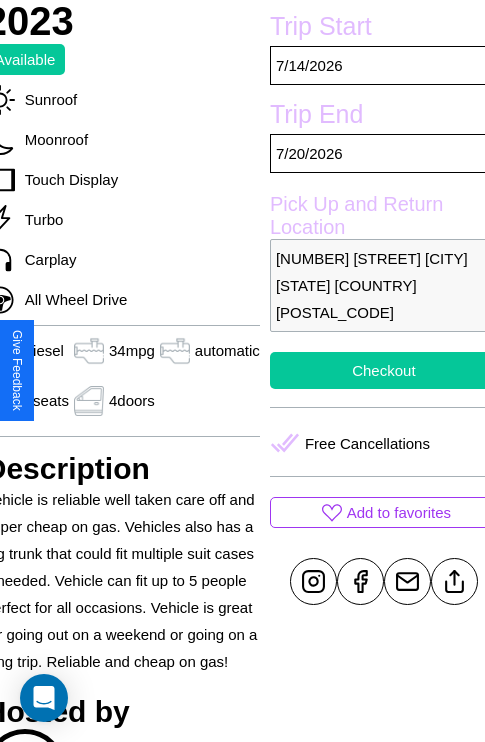 click on "Checkout" at bounding box center (384, 370) 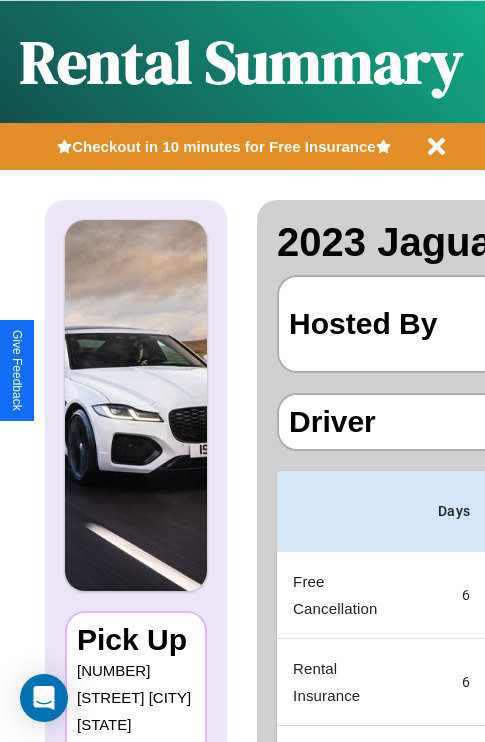 scroll, scrollTop: 194, scrollLeft: 0, axis: vertical 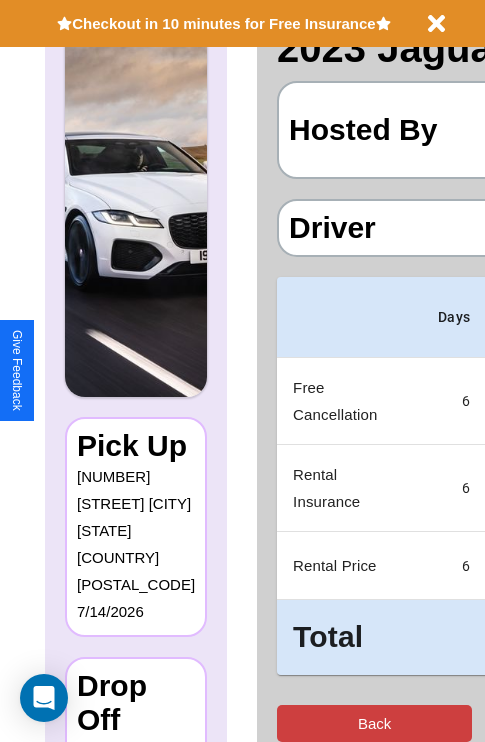 click on "Back" at bounding box center [374, 723] 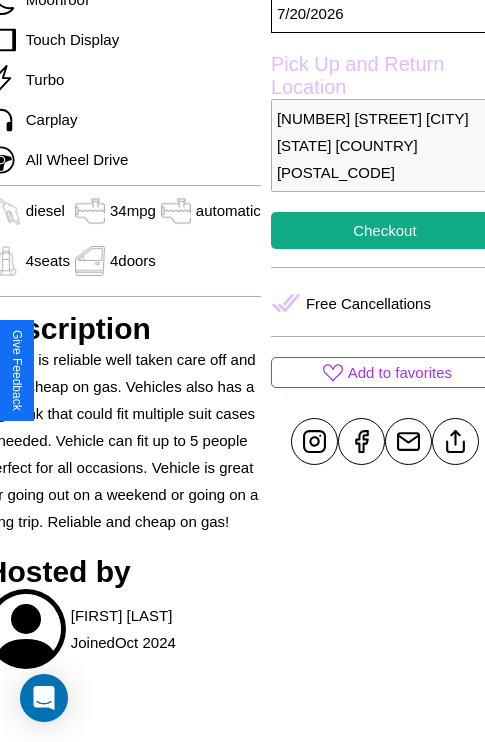 scroll, scrollTop: 668, scrollLeft: 88, axis: both 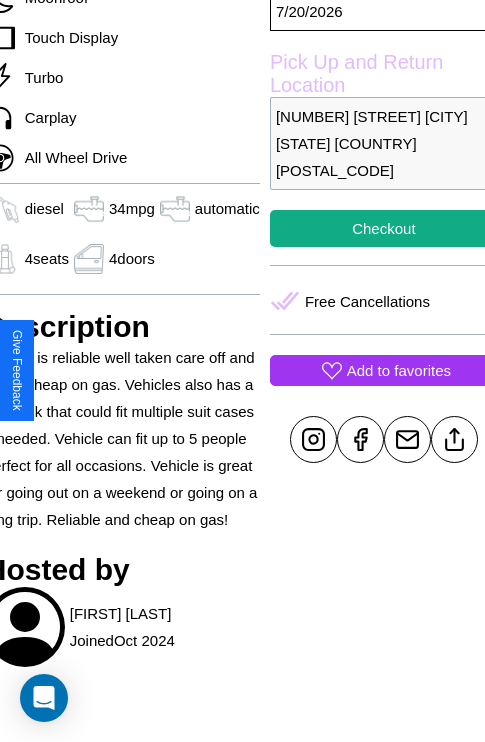 click on "Add to favorites" at bounding box center (399, 370) 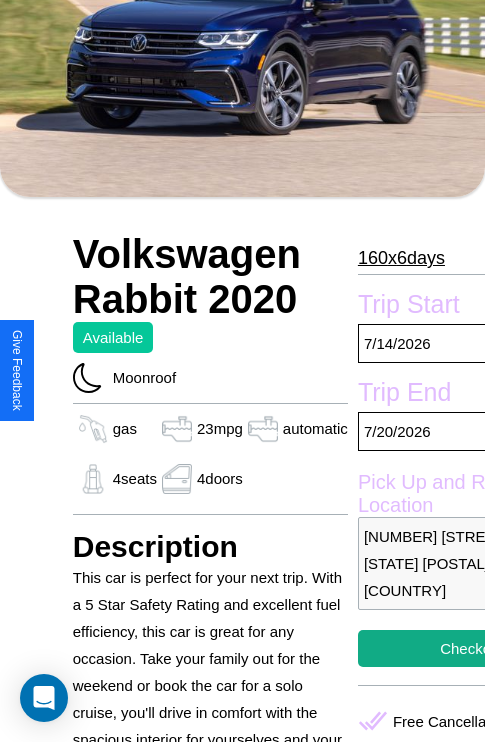 scroll, scrollTop: 134, scrollLeft: 0, axis: vertical 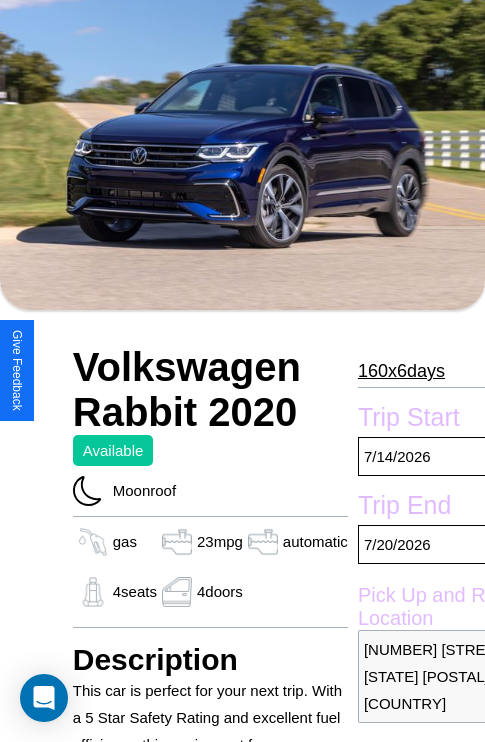 click on "160  x  6  days" at bounding box center (401, 371) 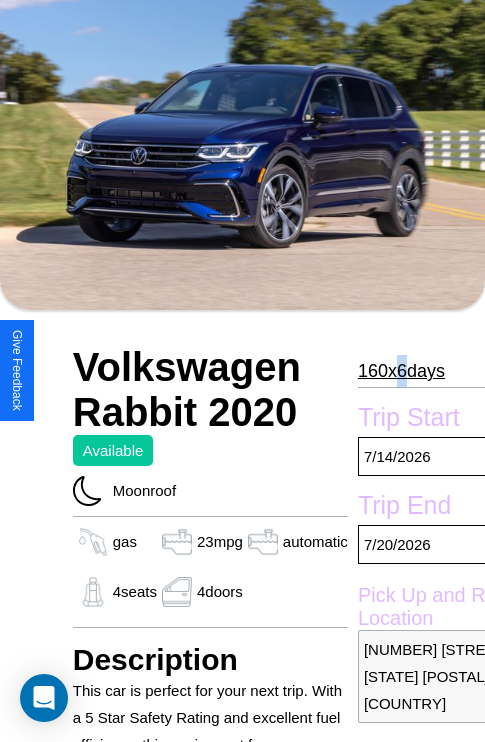 click on "160  x  6  days" at bounding box center [401, 371] 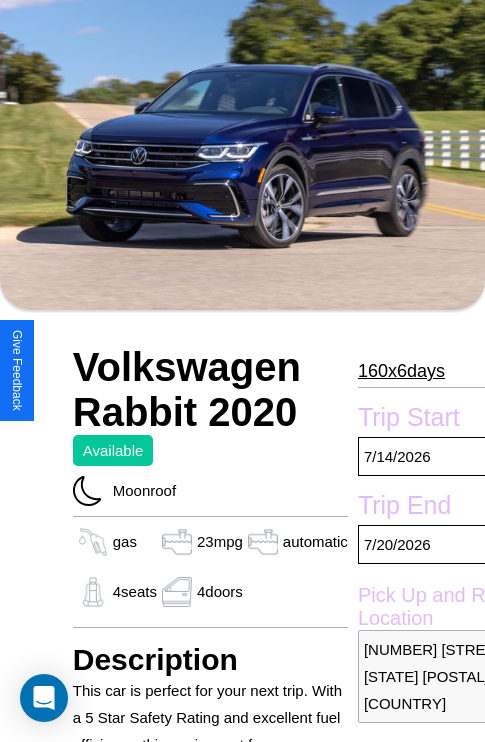 click on "160  x  6  days" at bounding box center [401, 371] 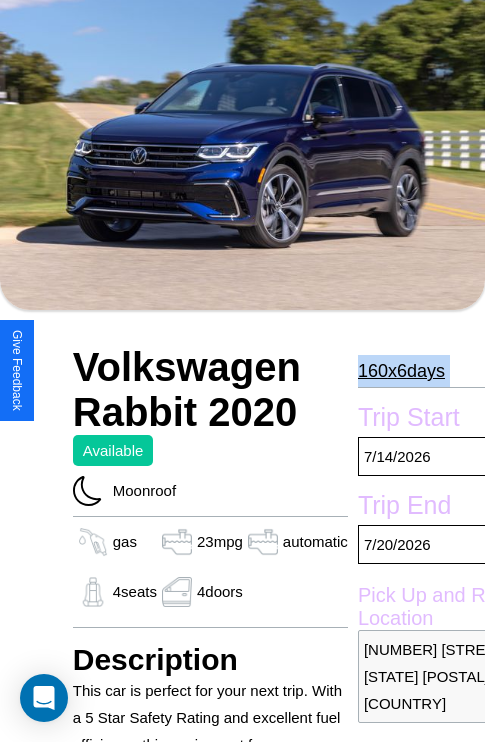 click on "160  x  6  days" at bounding box center (401, 371) 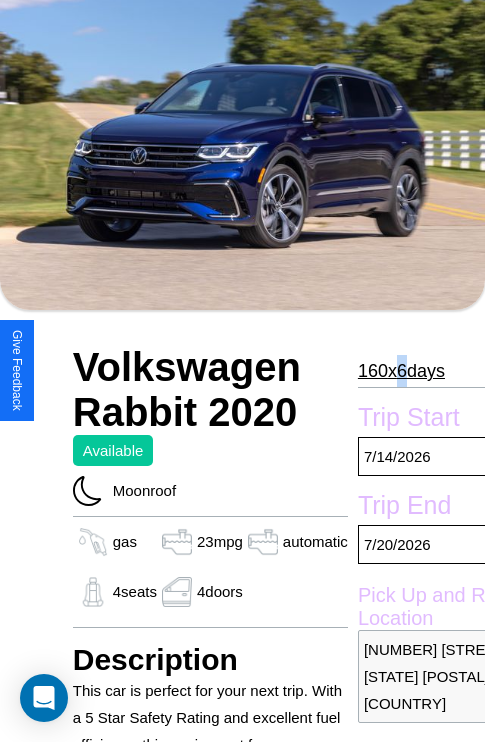 click on "160  x  6  days" at bounding box center [401, 371] 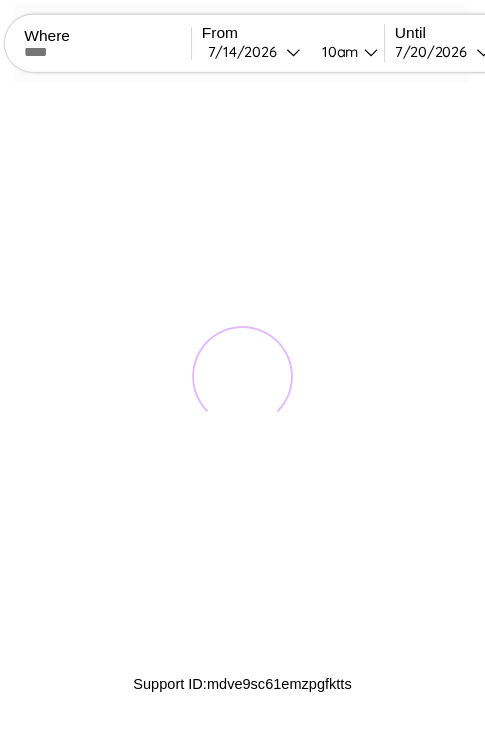 scroll, scrollTop: 0, scrollLeft: 0, axis: both 